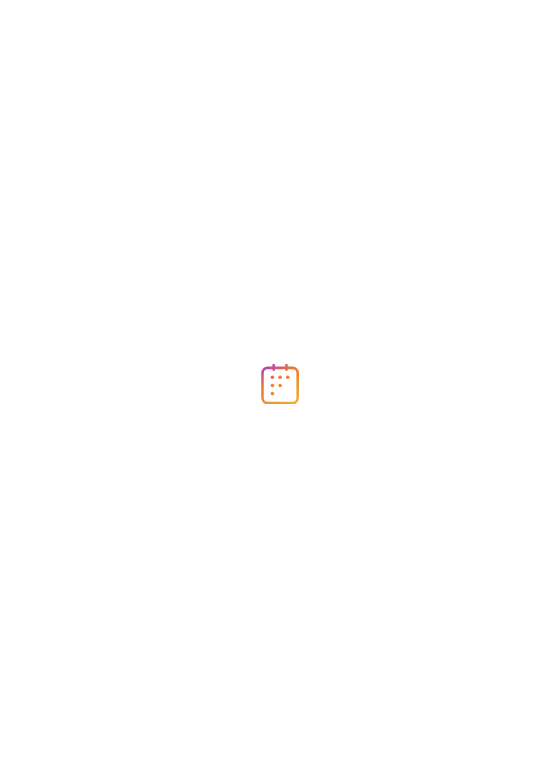 scroll, scrollTop: 0, scrollLeft: 0, axis: both 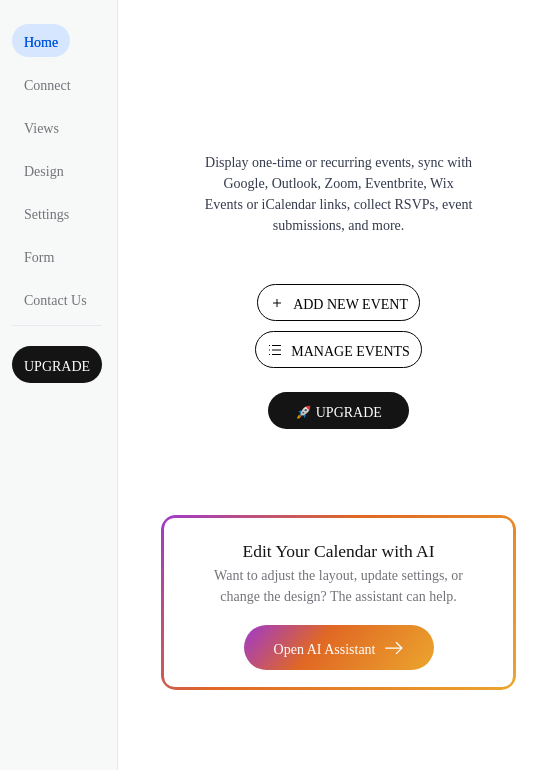 click on "Manage Events" at bounding box center [350, 351] 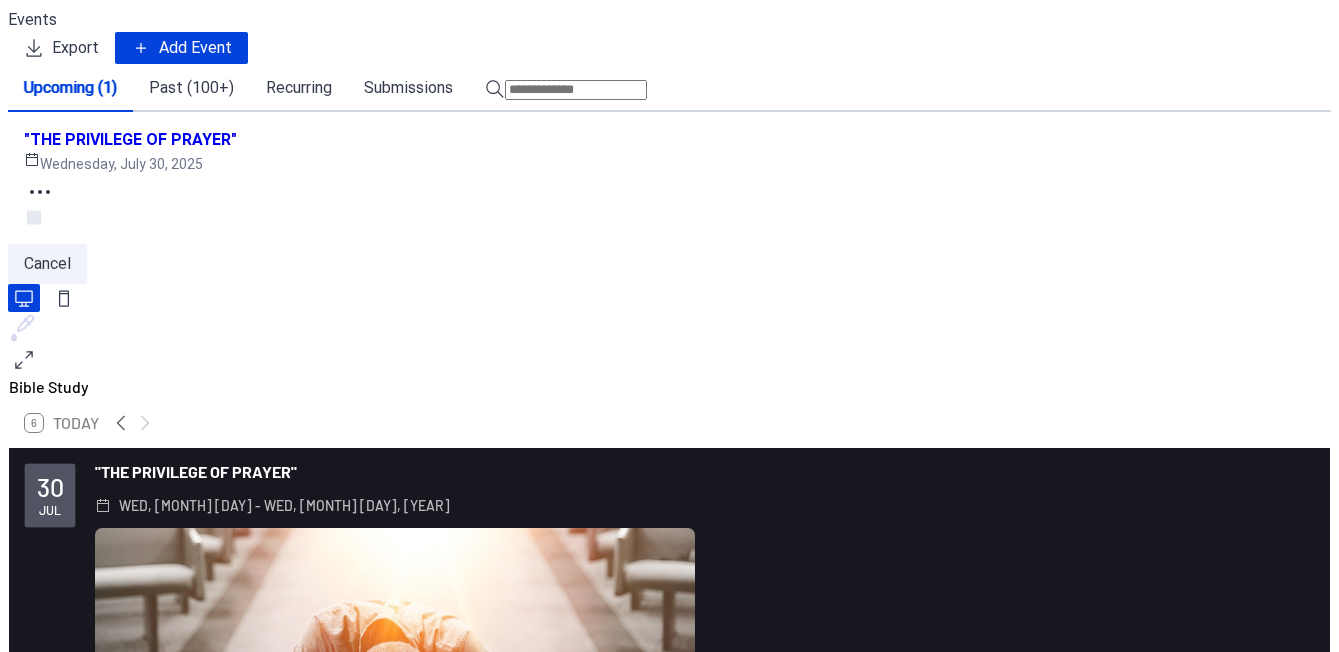 scroll, scrollTop: 0, scrollLeft: 0, axis: both 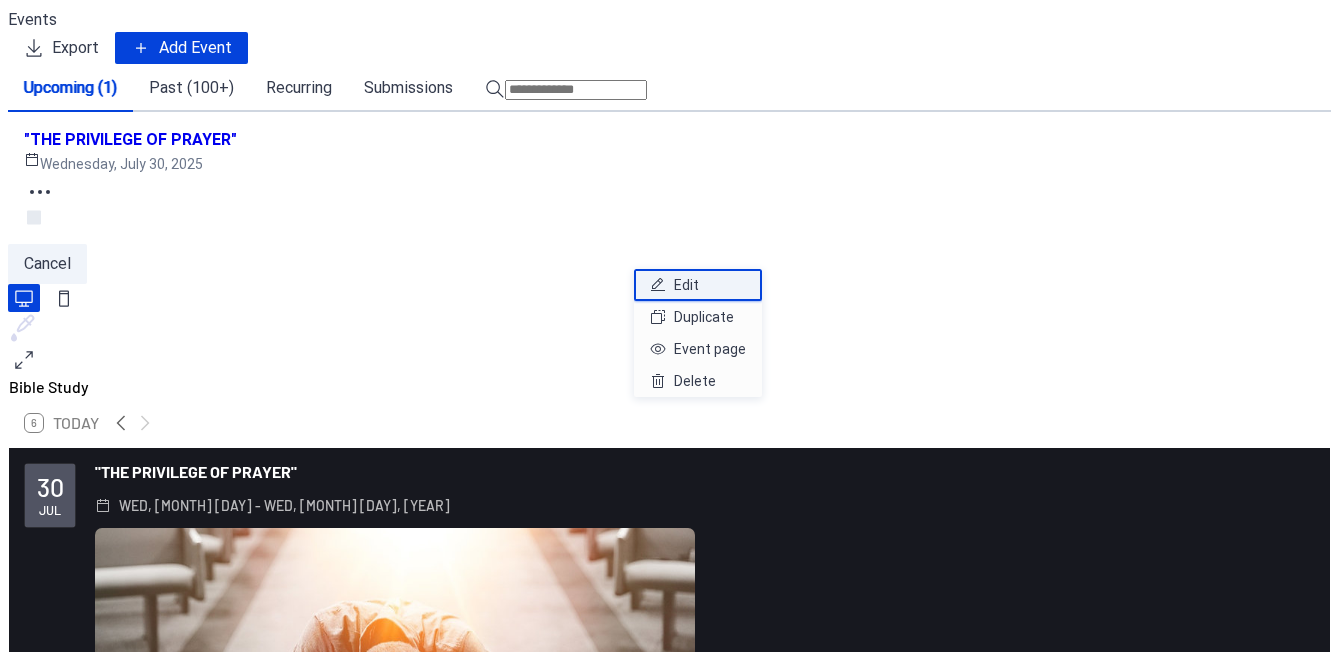 click on "Edit" at bounding box center [686, 285] 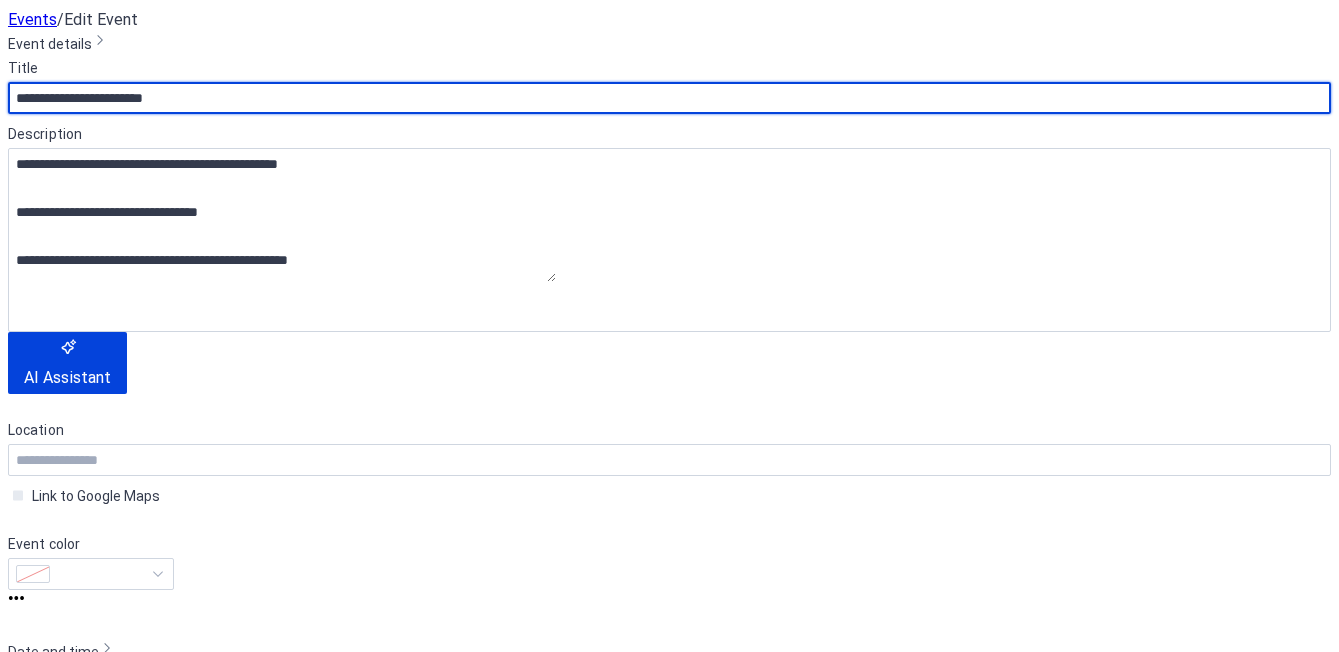 scroll, scrollTop: 454, scrollLeft: 0, axis: vertical 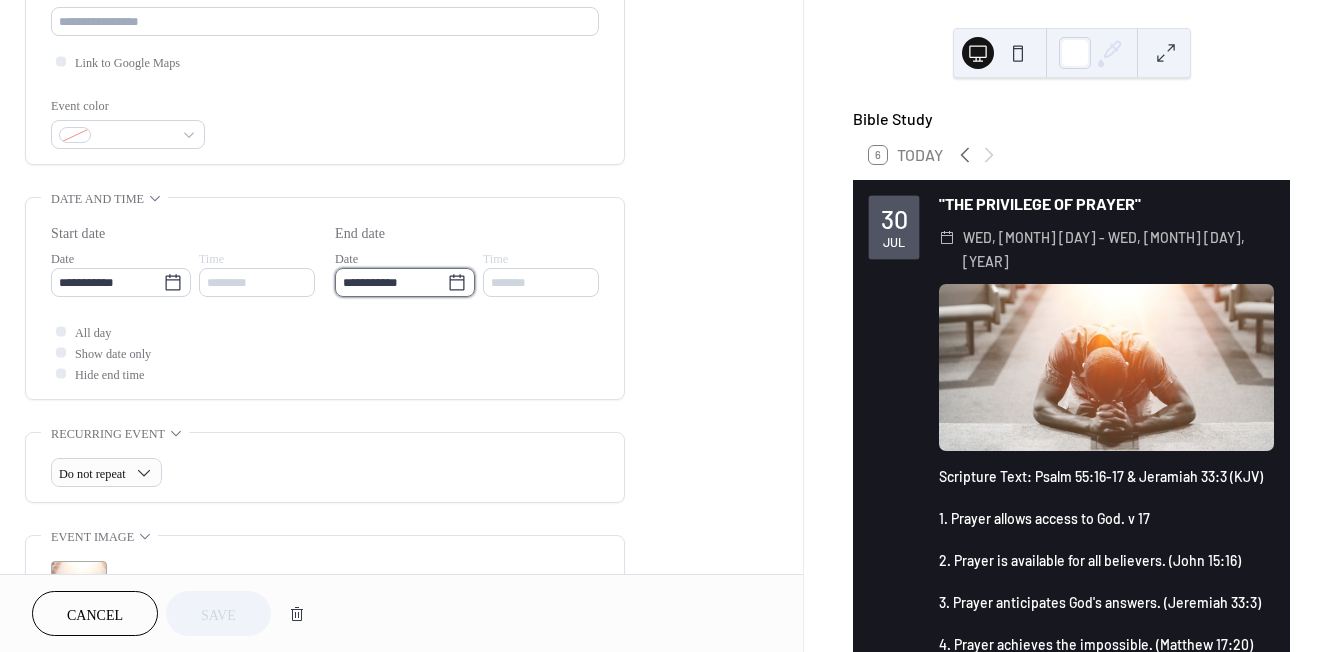 click on "**********" at bounding box center [391, 282] 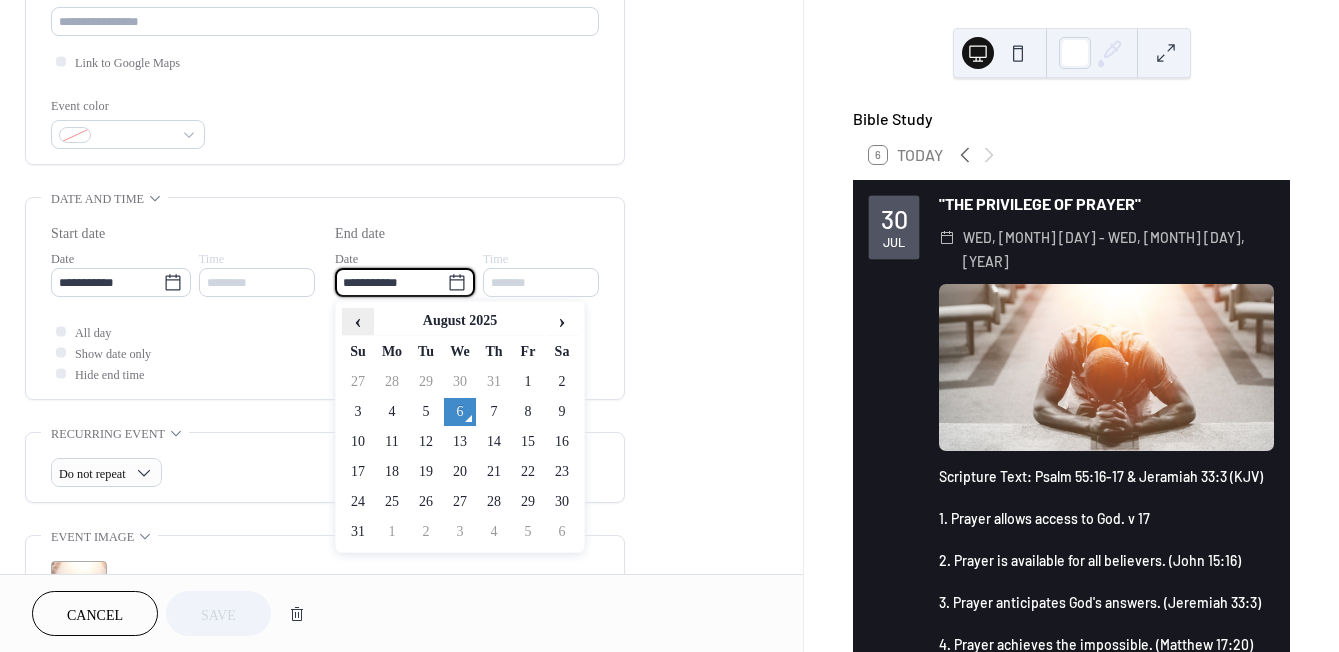 click on "‹" at bounding box center [358, 321] 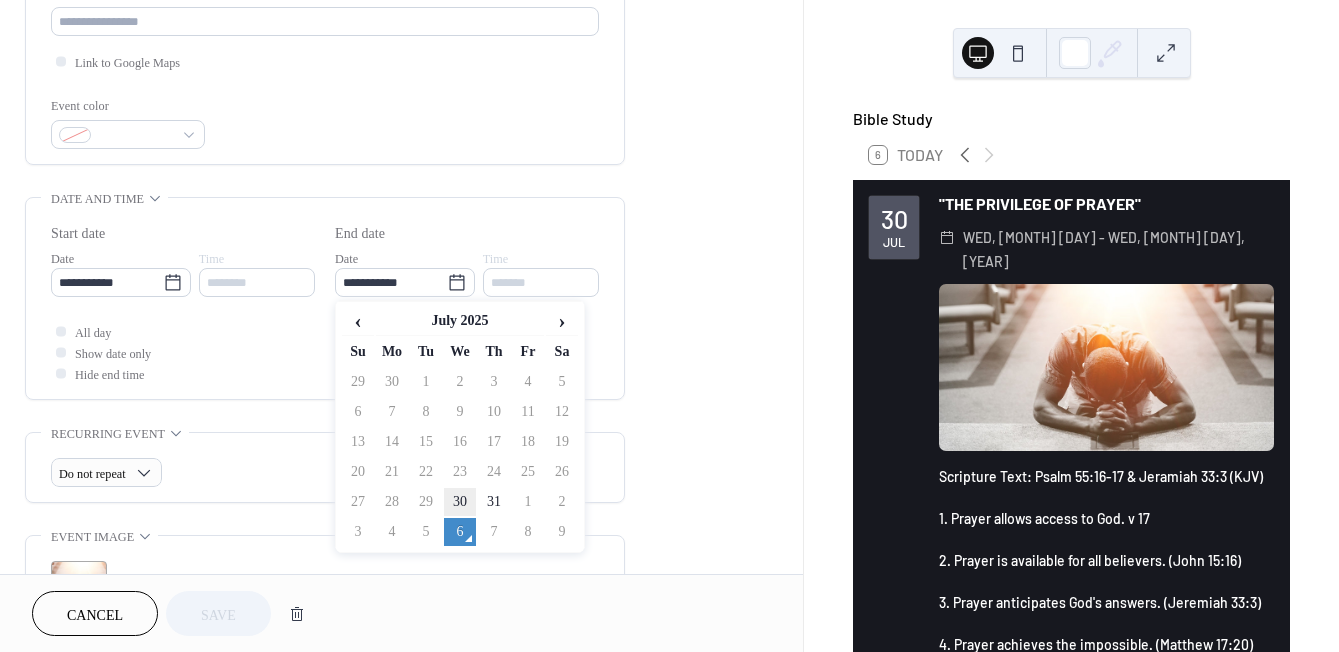 click on "30" at bounding box center (460, 502) 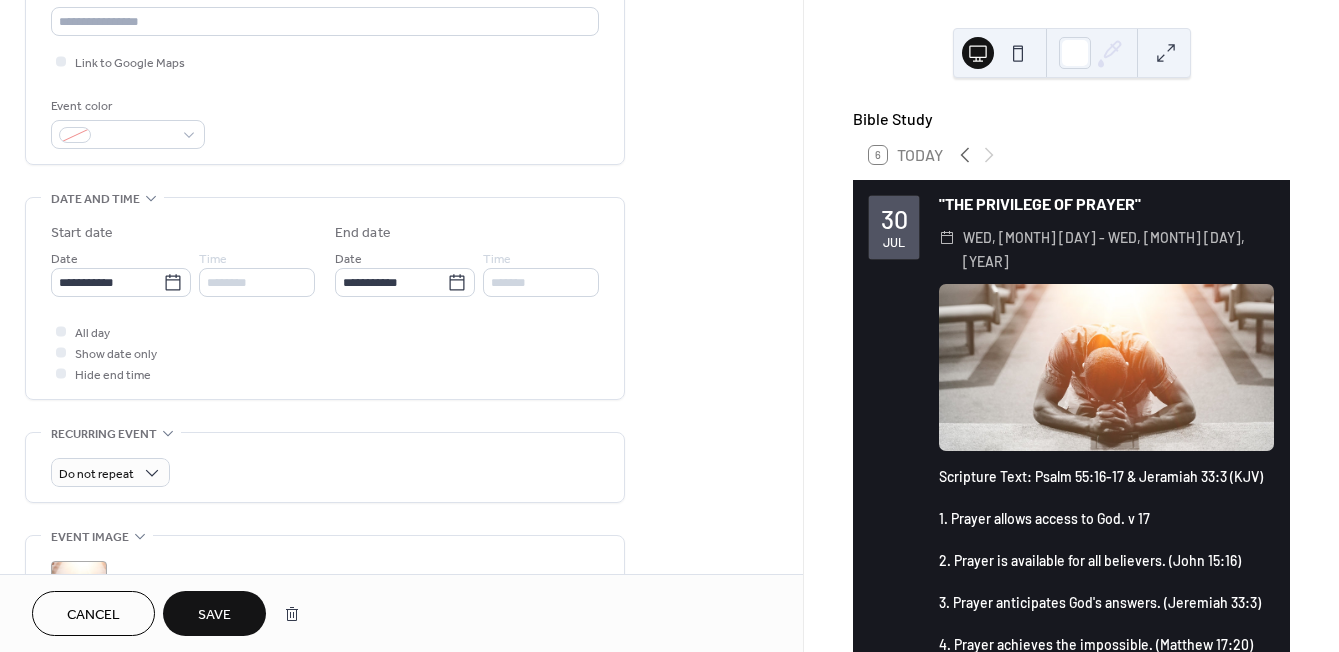 click on "Save" at bounding box center (214, 615) 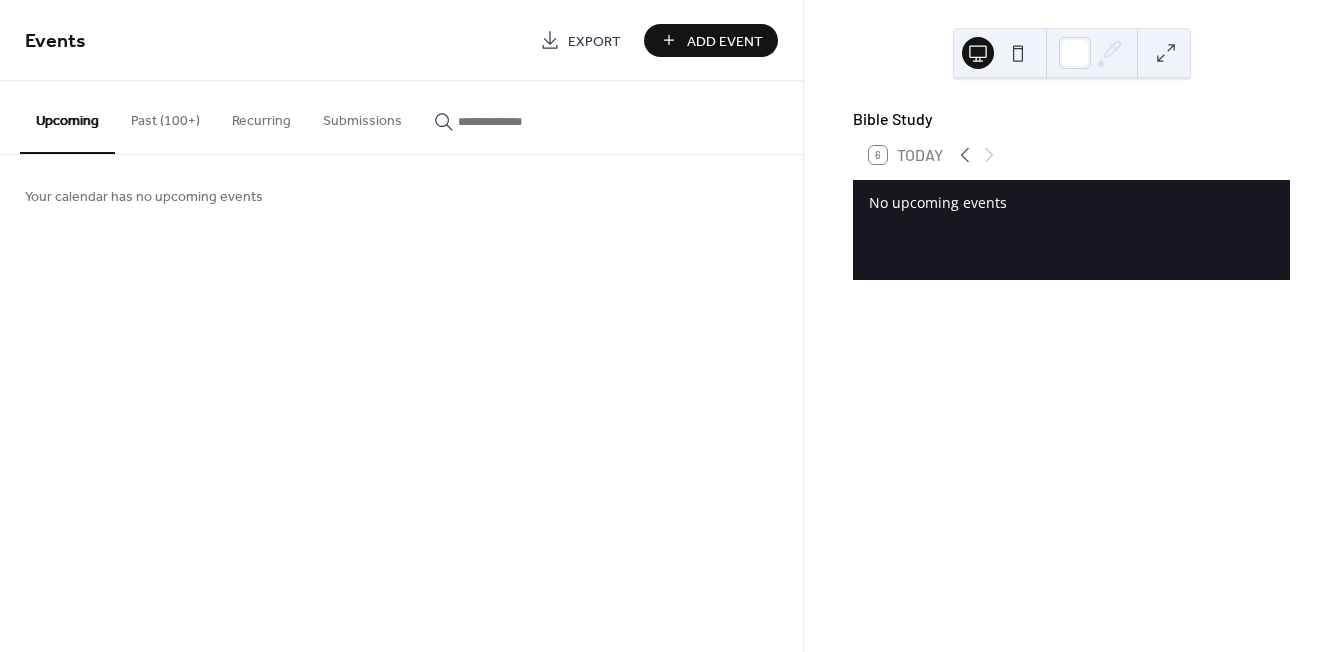 click on "Your calendar has no upcoming events" at bounding box center (401, 195) 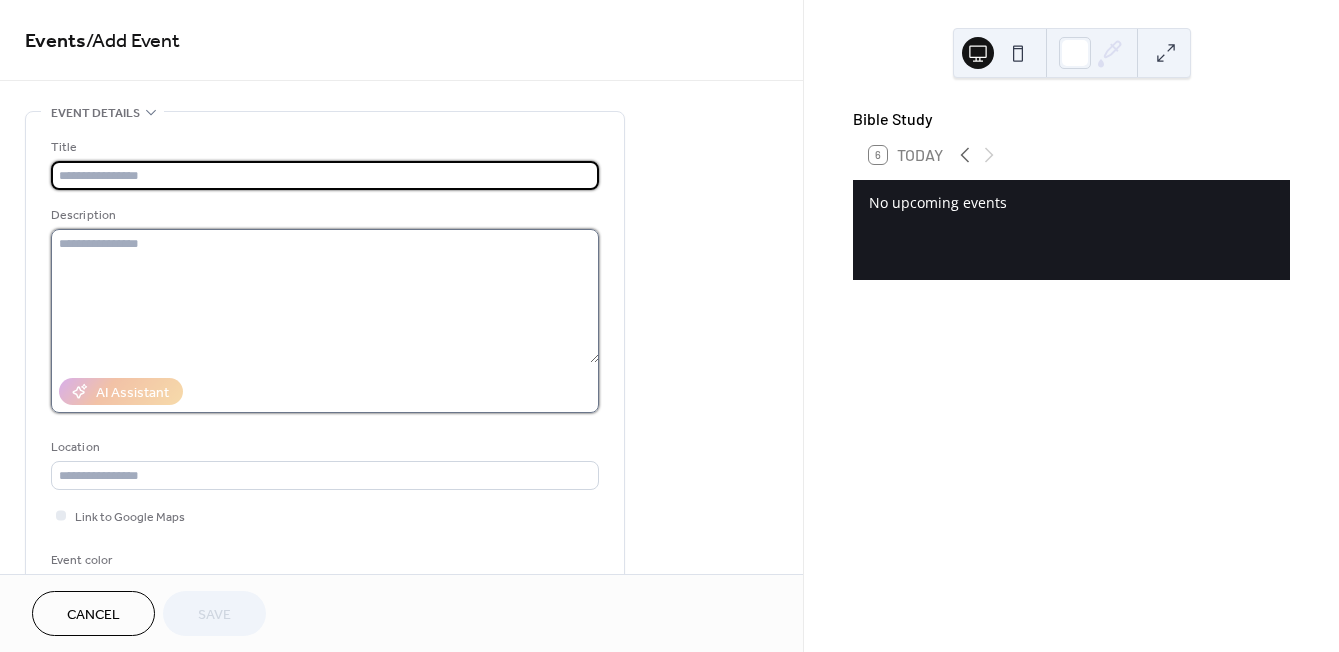 click at bounding box center [325, 296] 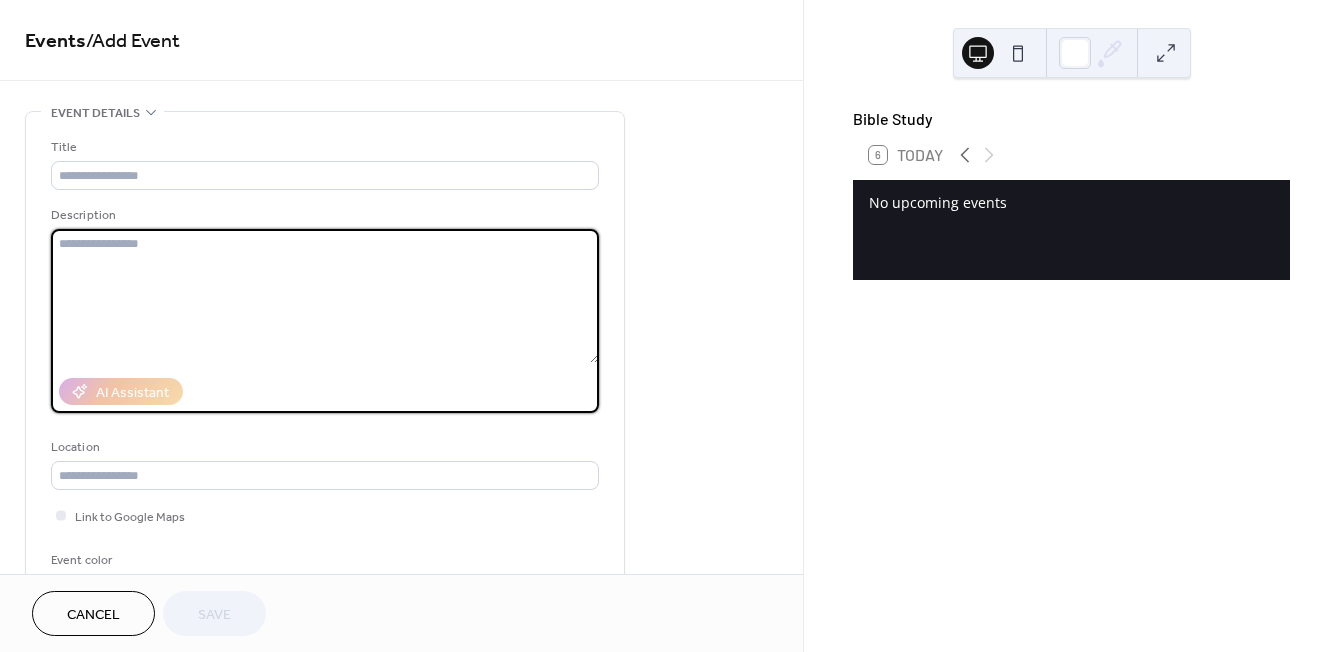 click at bounding box center (325, 296) 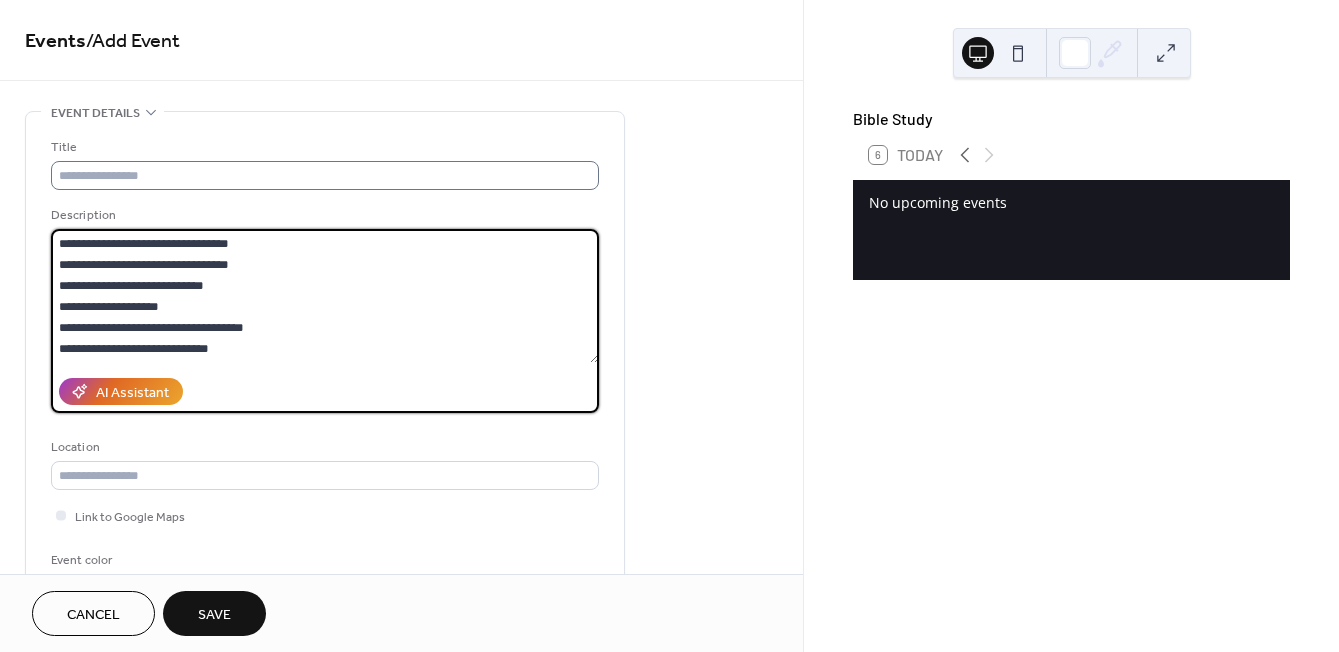type on "**********" 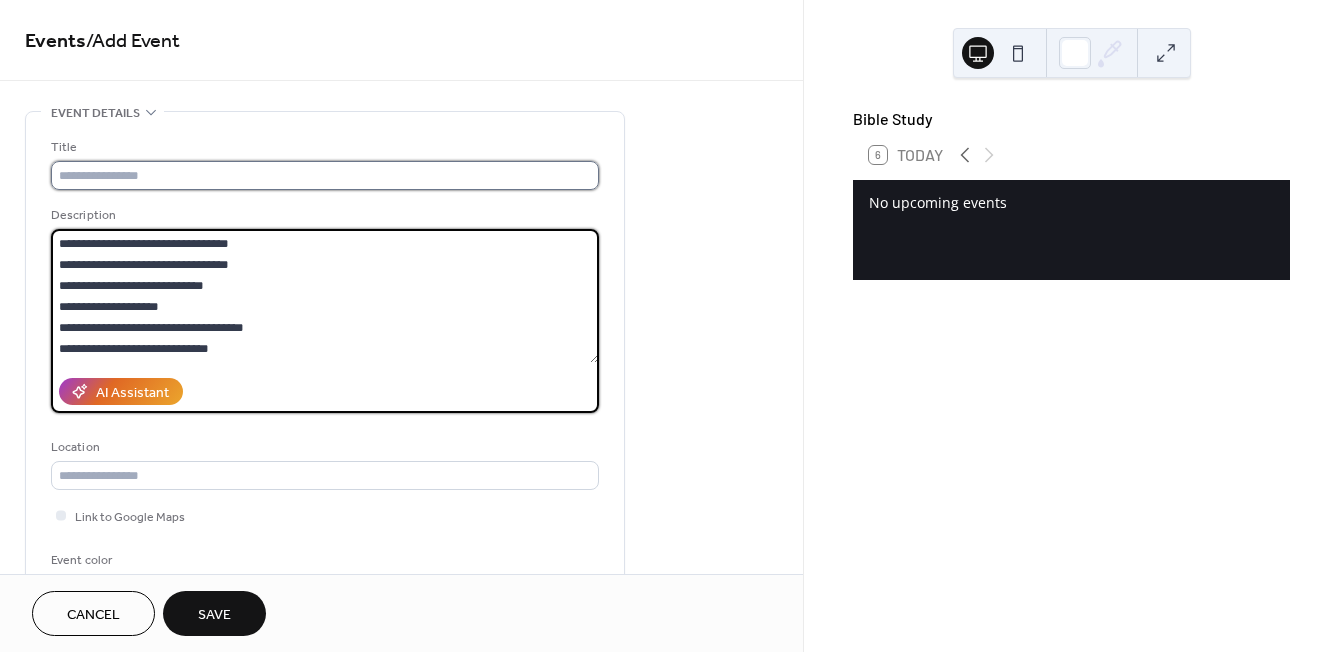 click at bounding box center [325, 175] 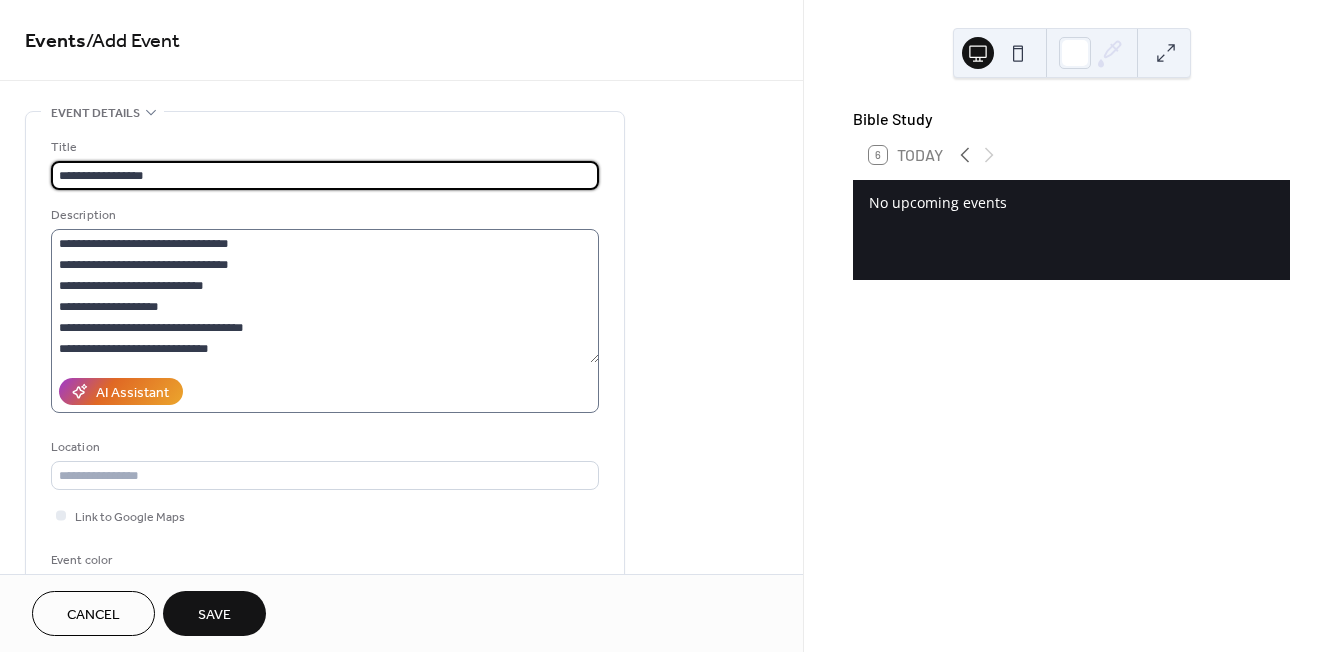 type on "**********" 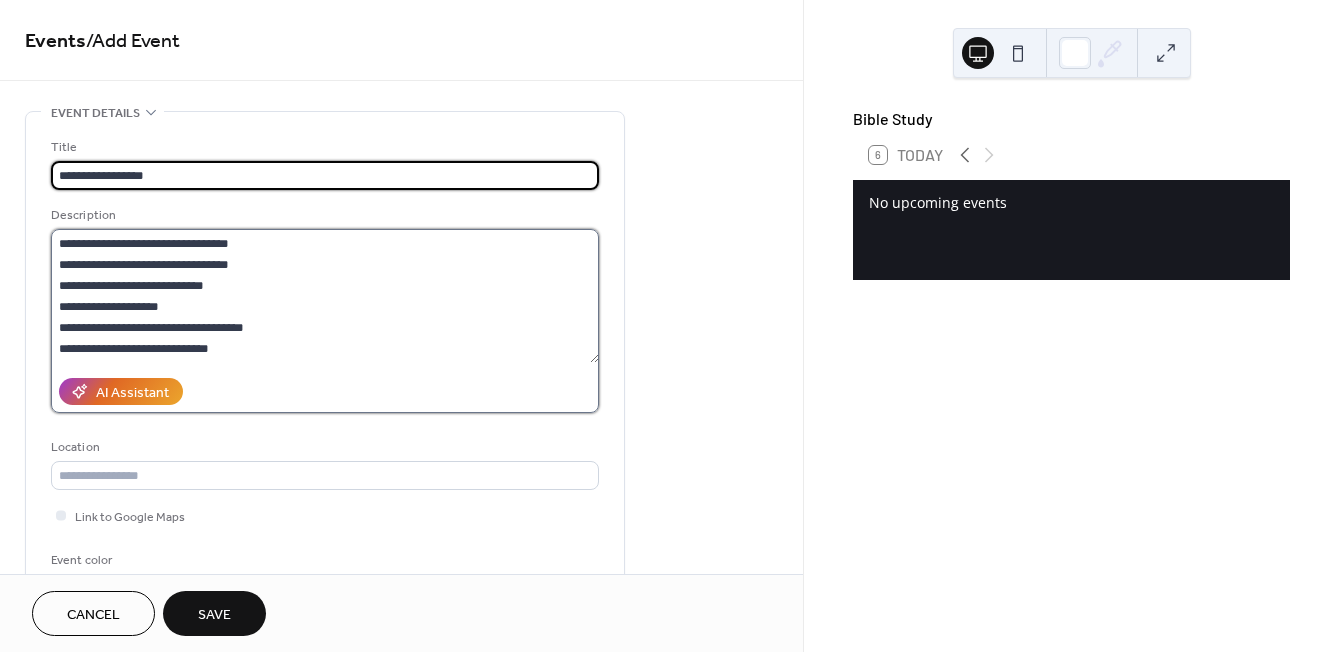 click on "**********" at bounding box center (325, 296) 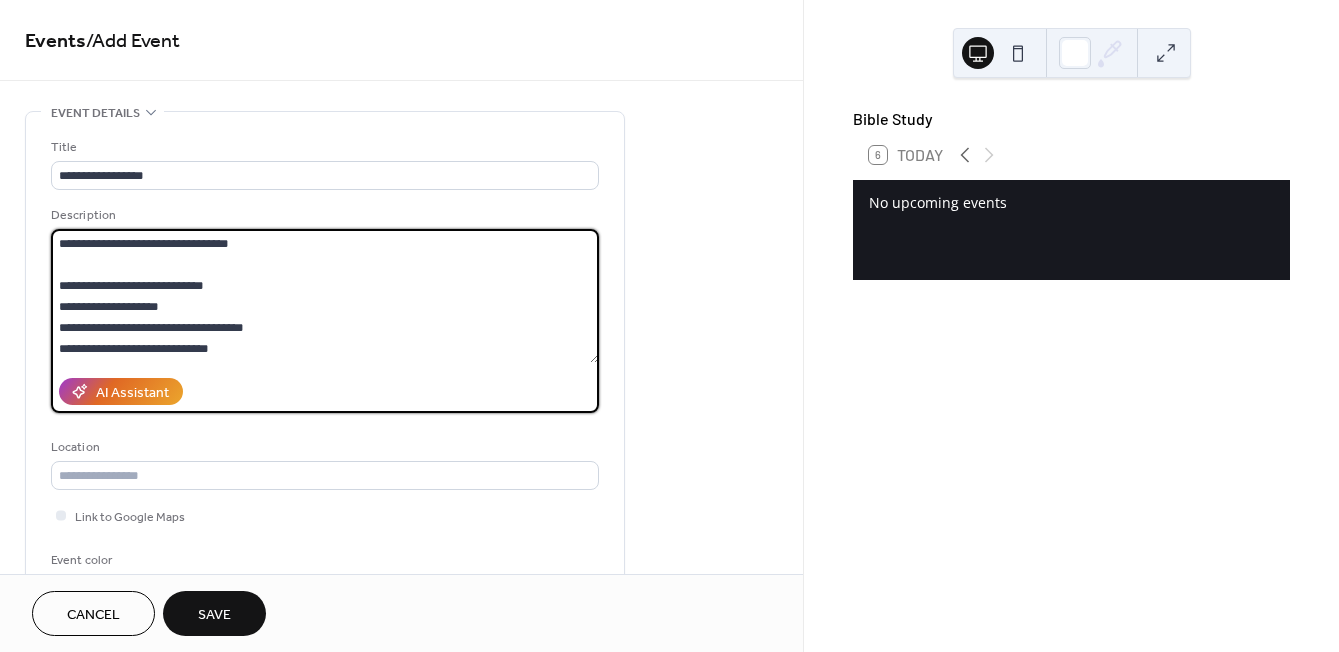 click on "**********" at bounding box center (325, 296) 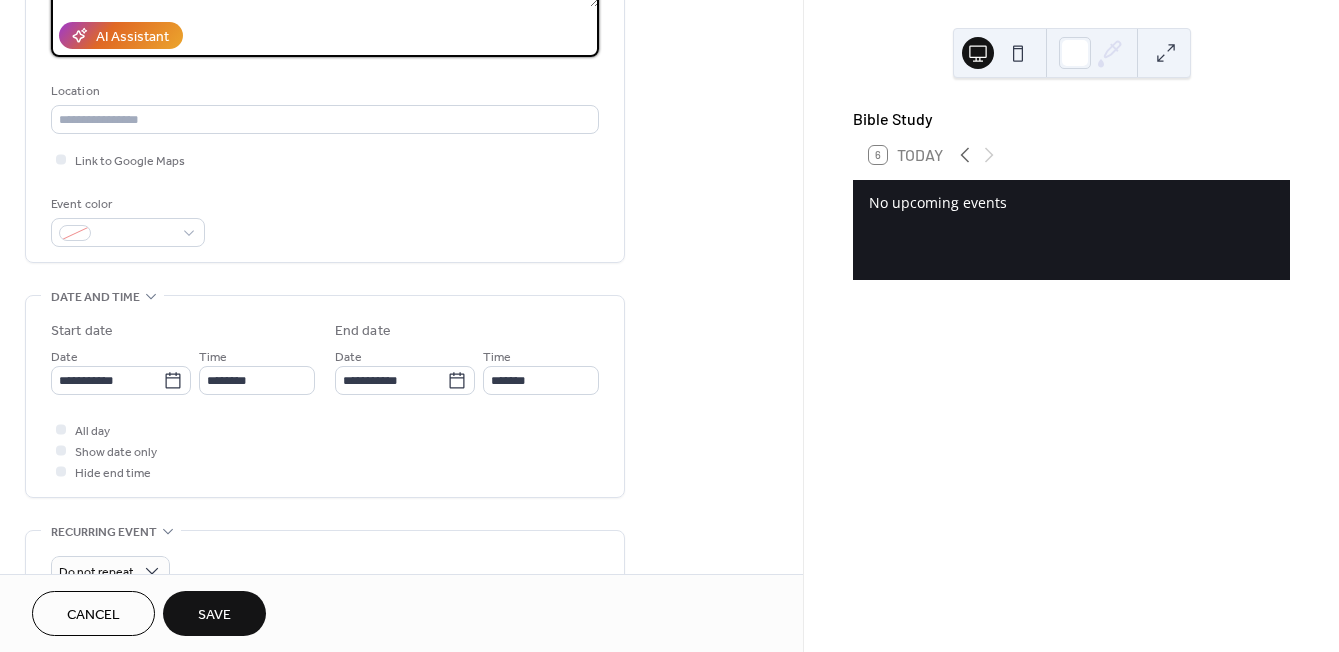 scroll, scrollTop: 364, scrollLeft: 0, axis: vertical 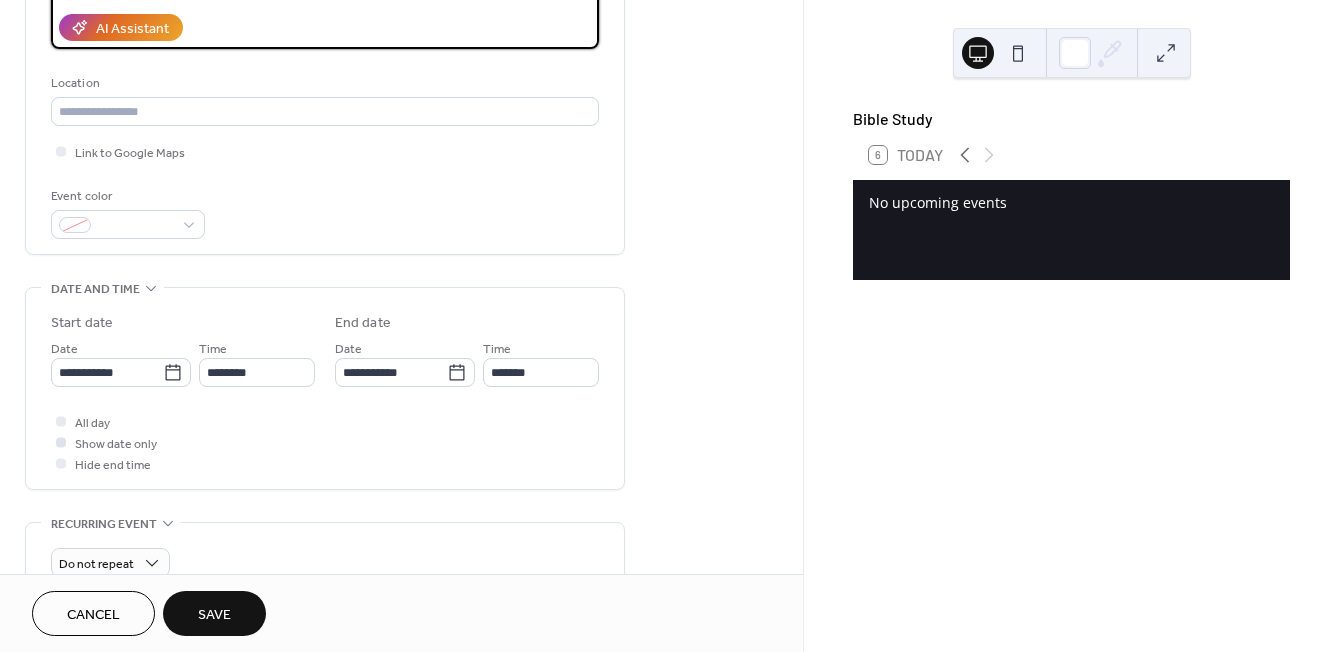 type on "**********" 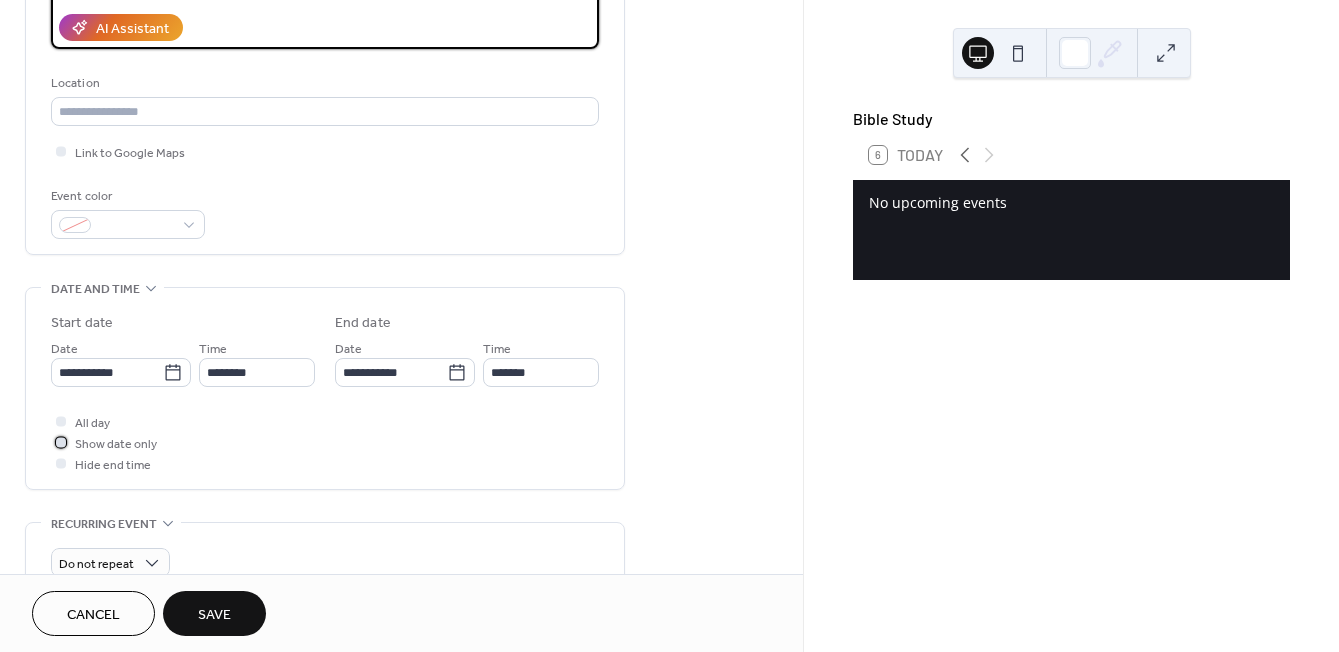 click at bounding box center [61, 442] 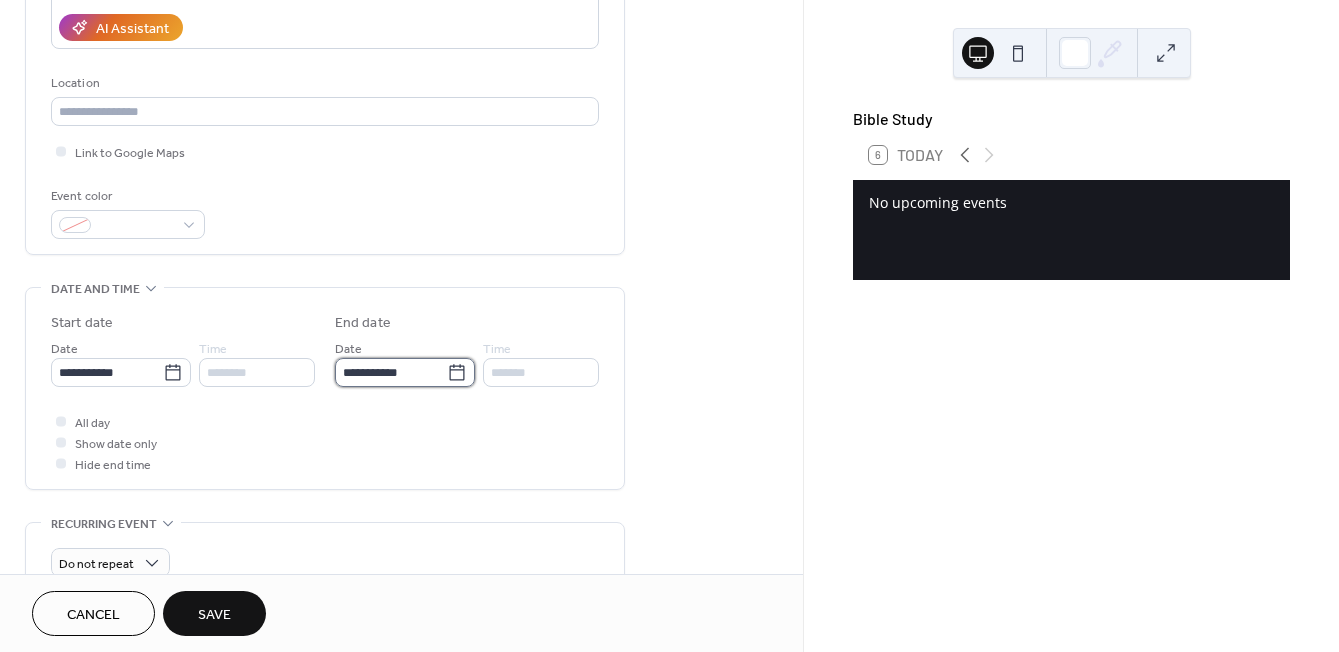 click on "**********" at bounding box center [391, 372] 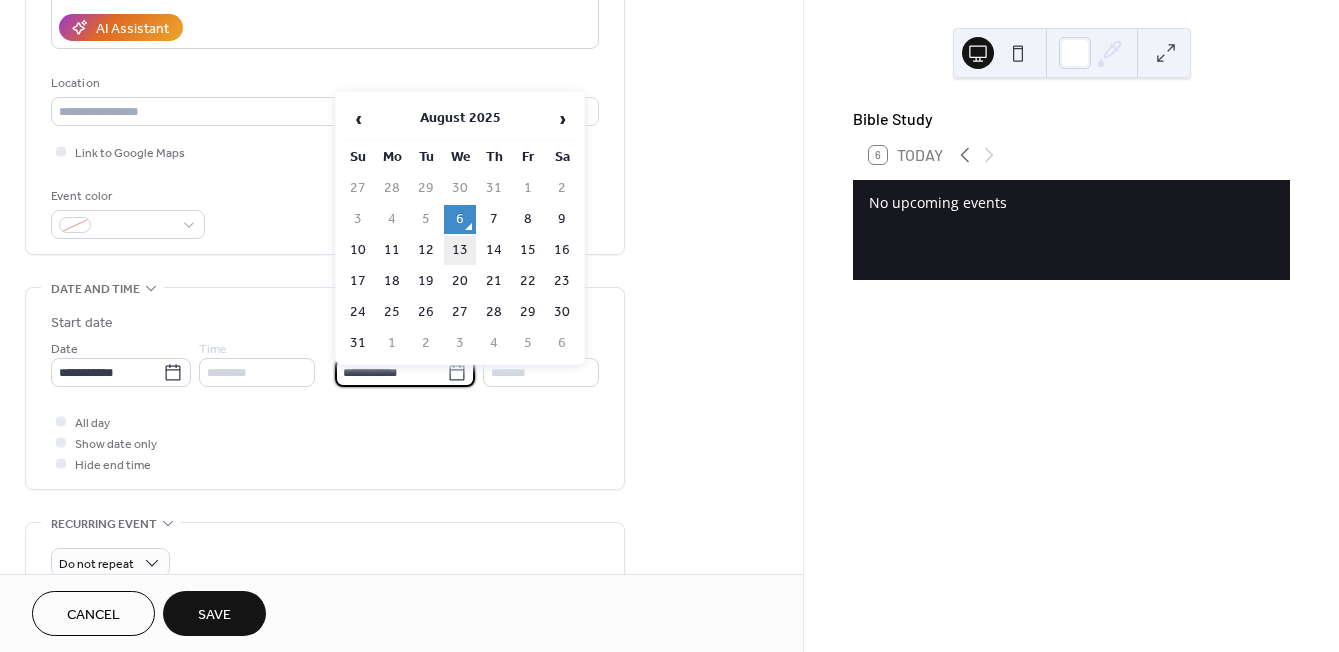 click on "13" at bounding box center (460, 250) 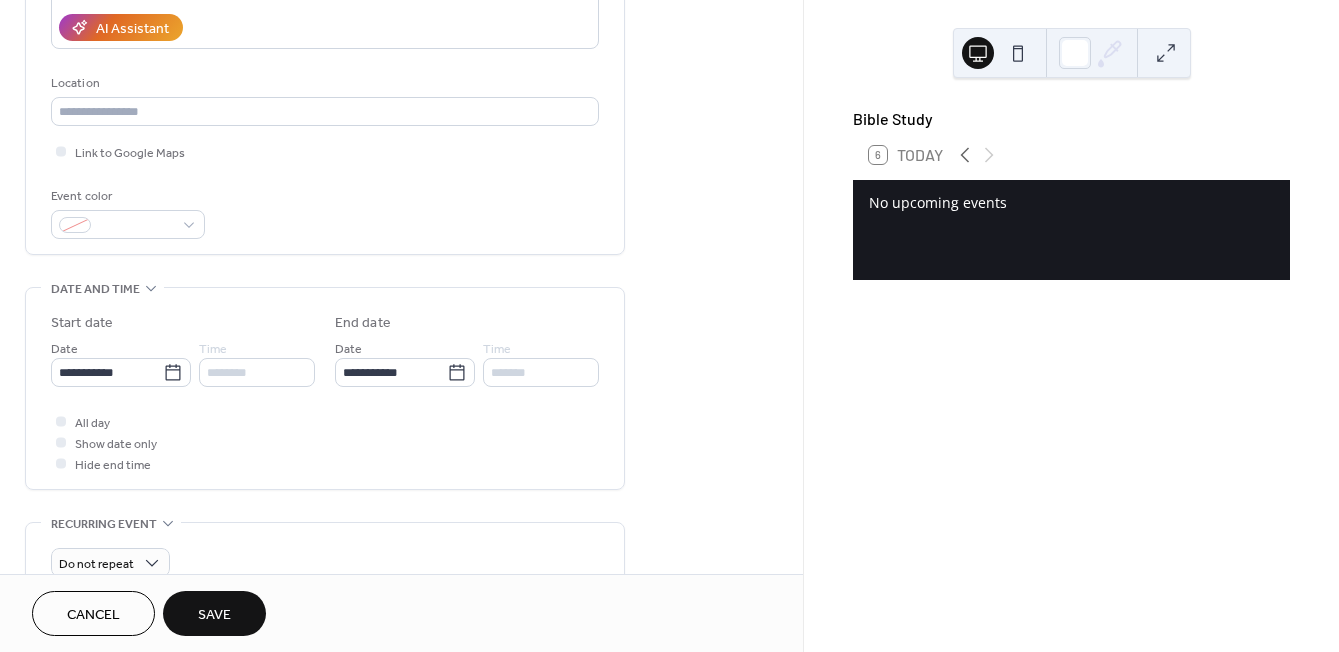 click on "Save" at bounding box center (214, 615) 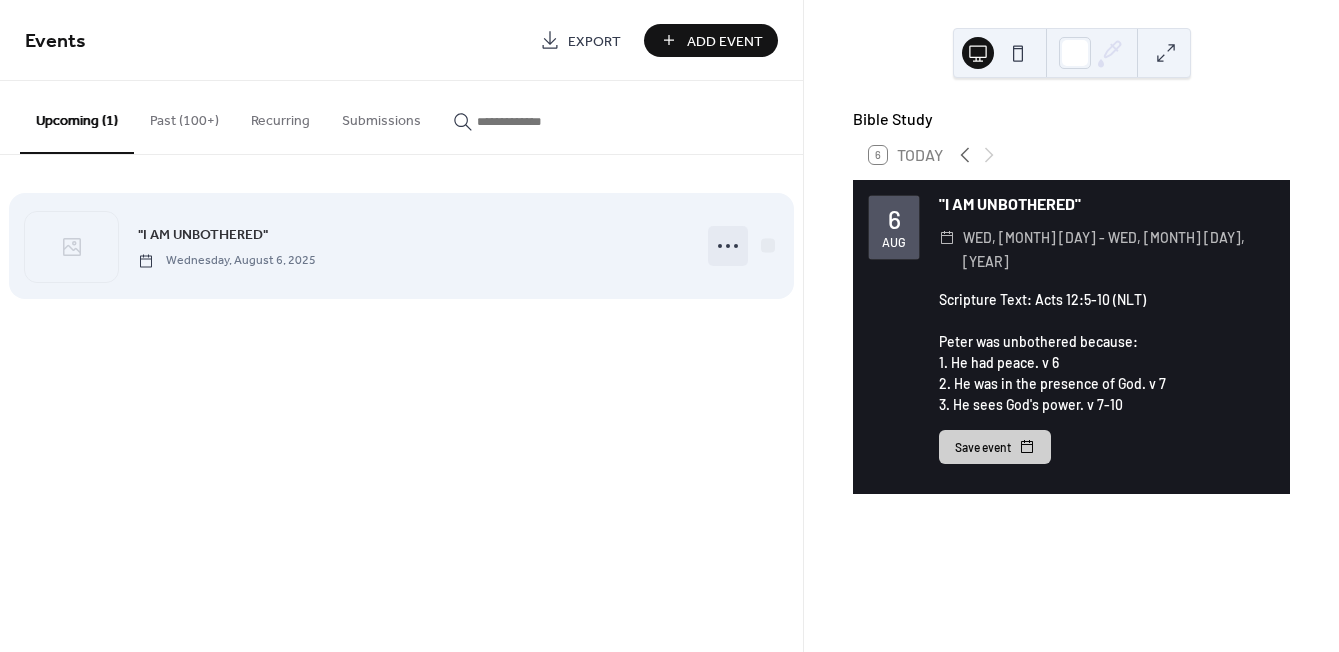 click 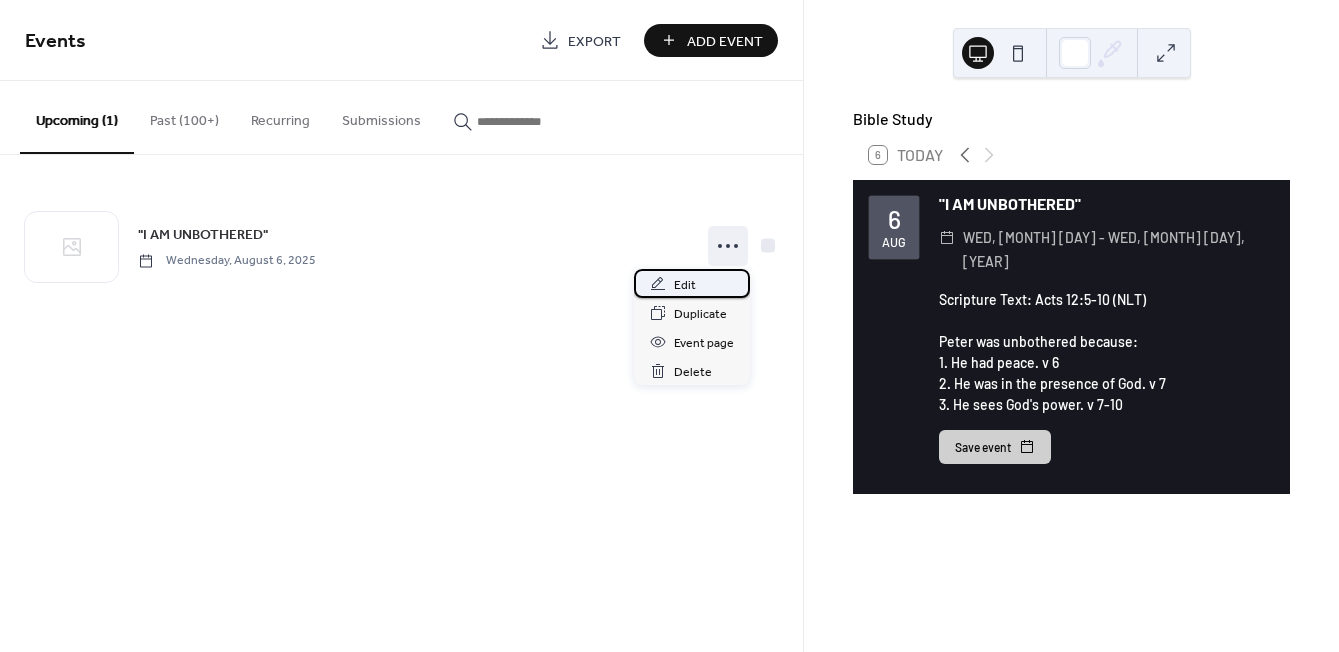 click on "Edit" at bounding box center [685, 285] 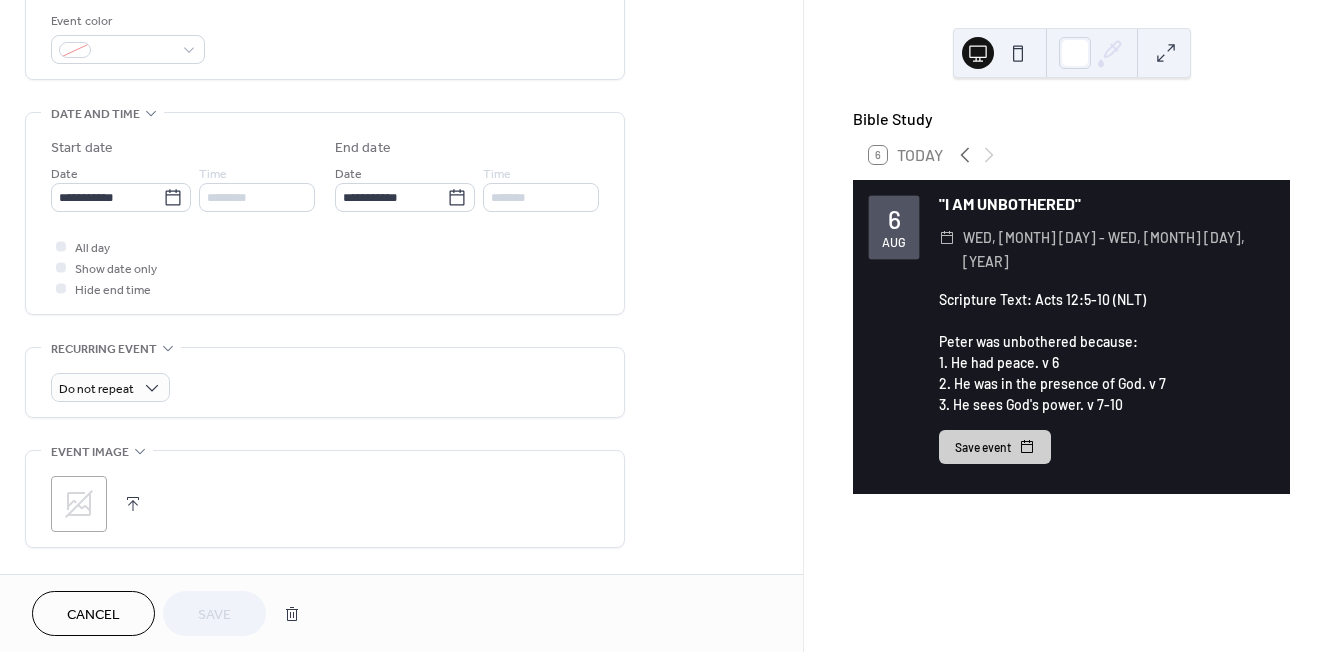 scroll, scrollTop: 540, scrollLeft: 0, axis: vertical 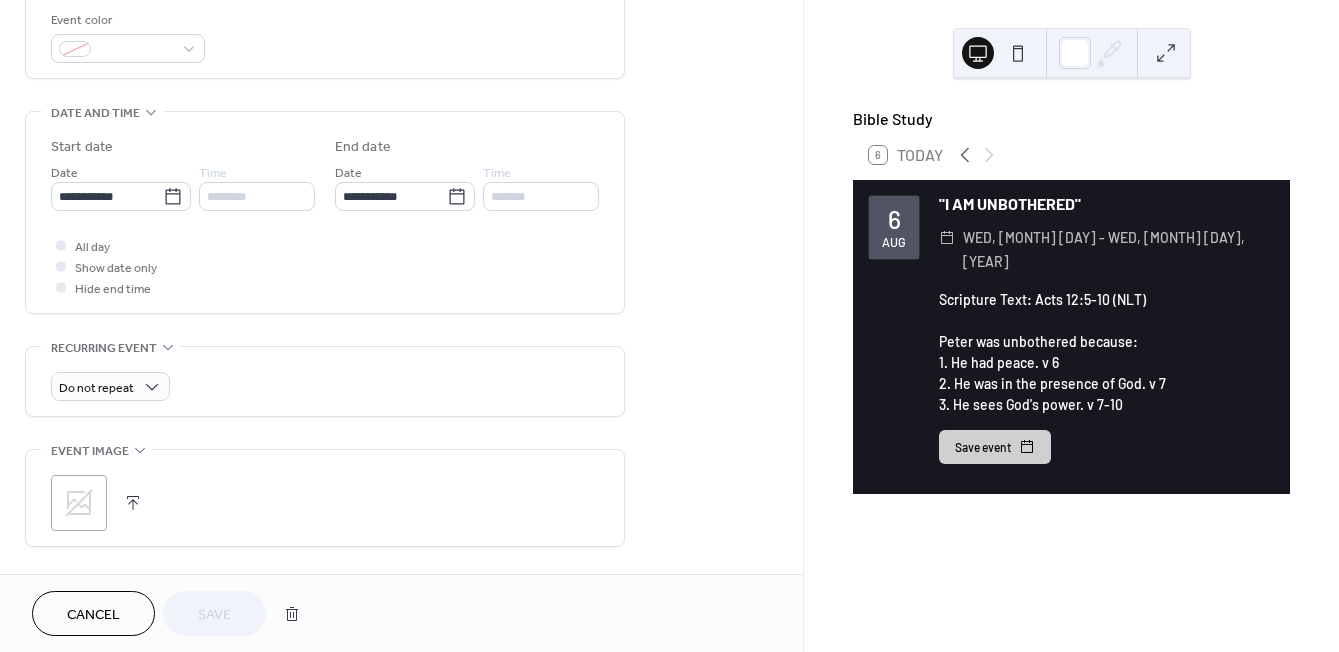 click at bounding box center [133, 503] 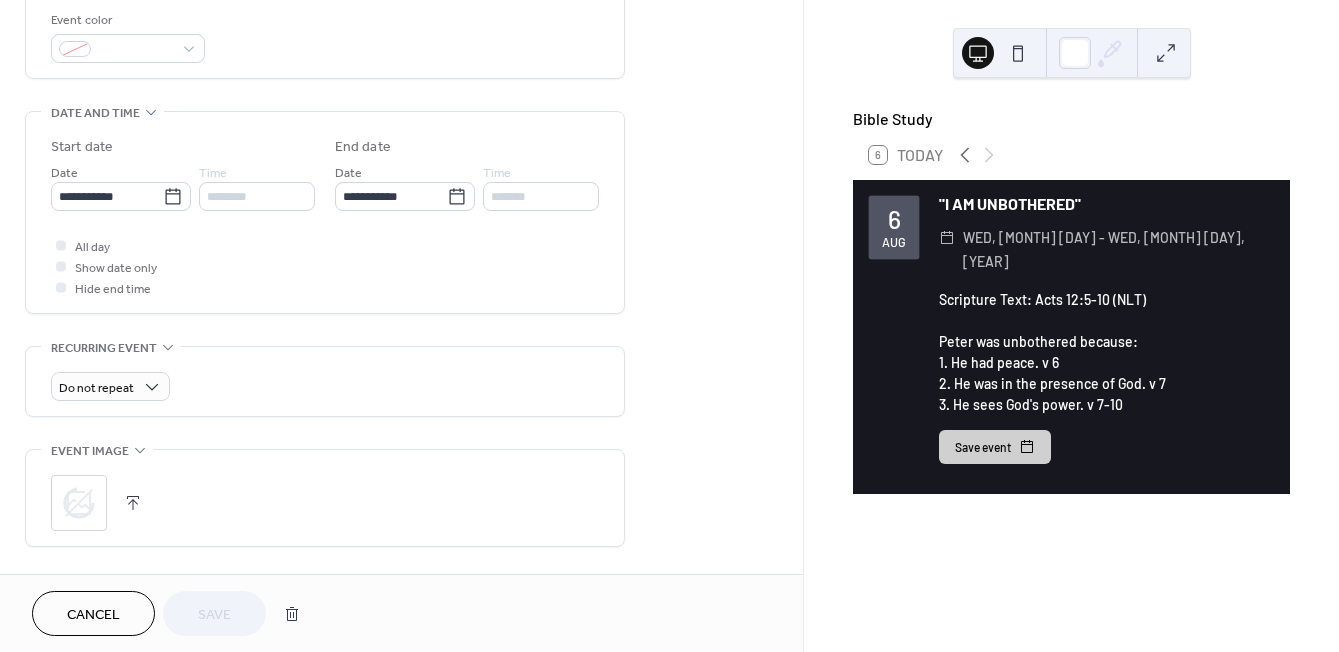 click at bounding box center (133, 503) 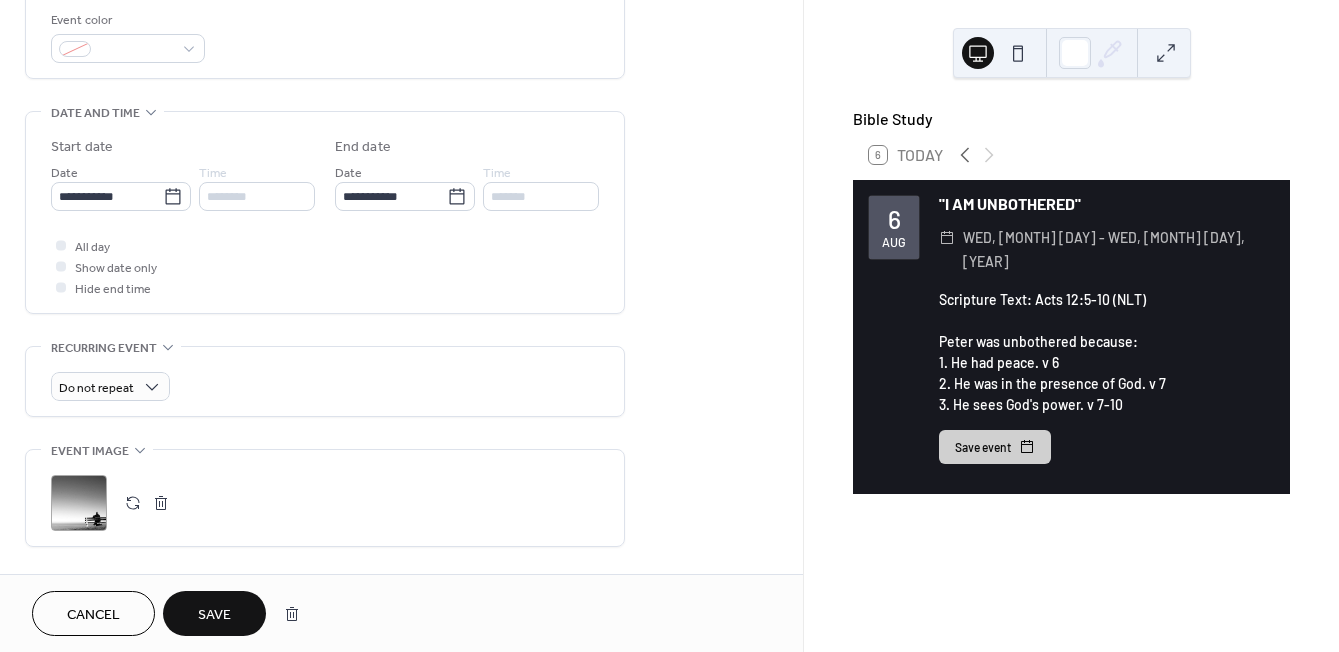 click on "Save" at bounding box center [214, 613] 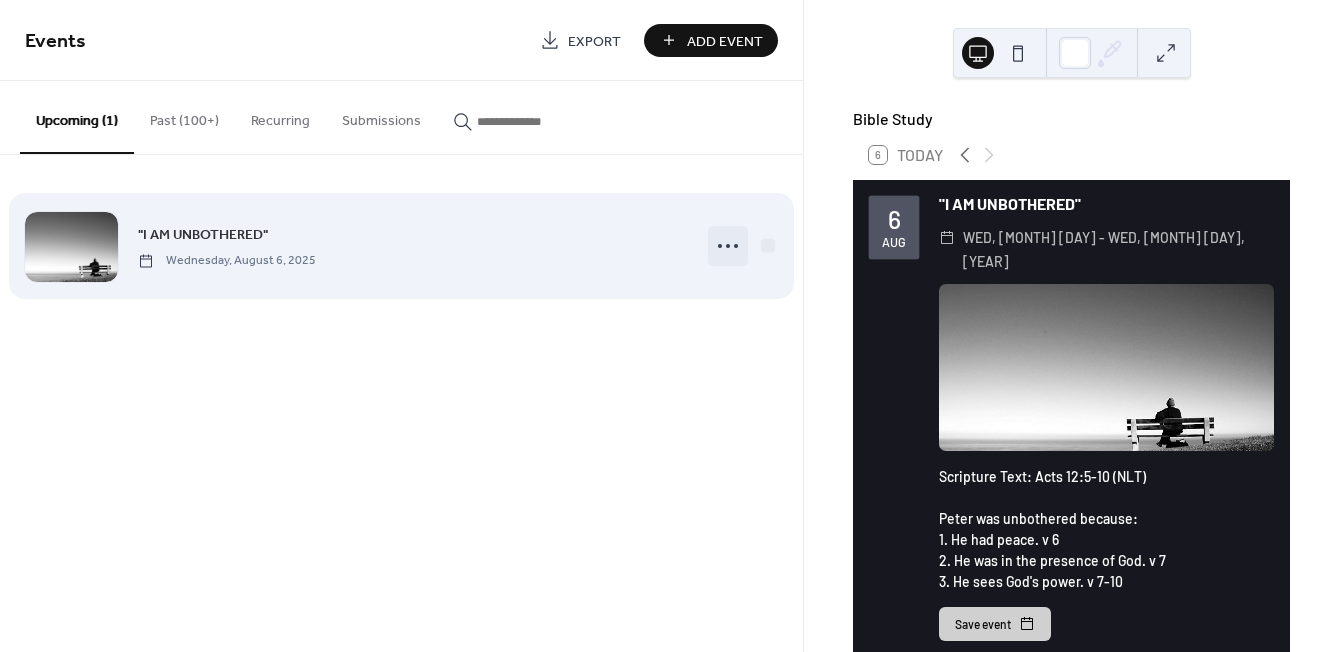 click 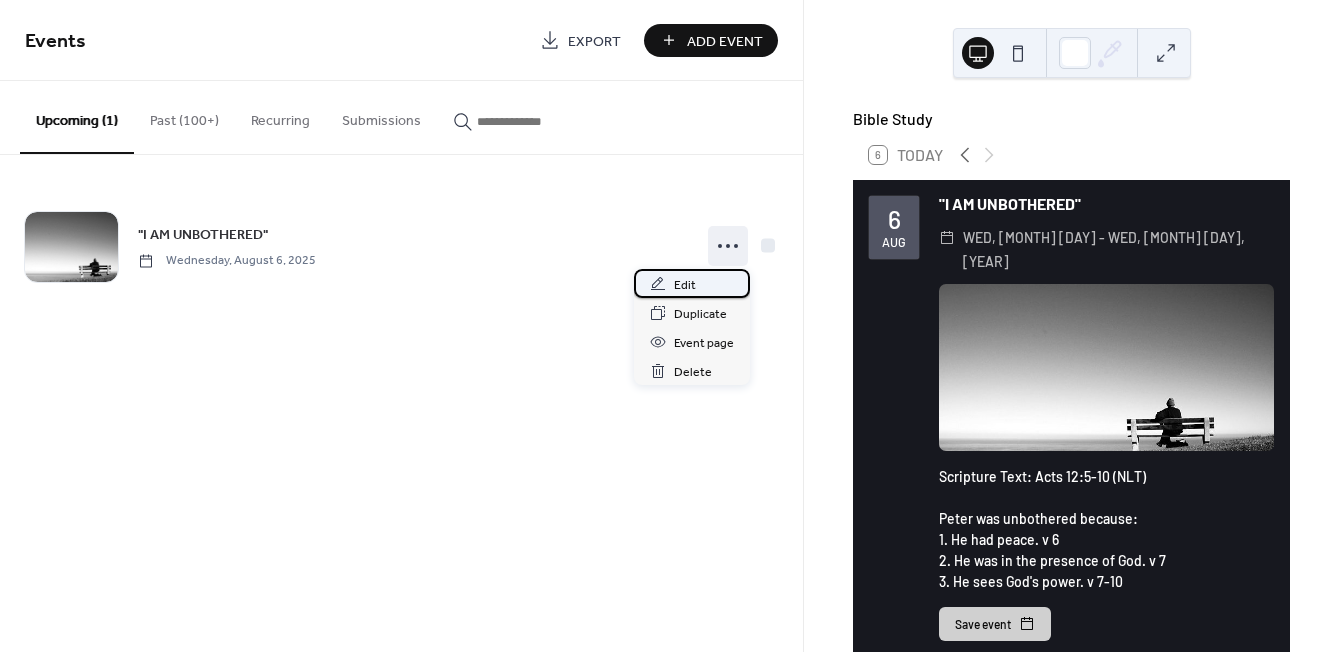 click on "Edit" at bounding box center (692, 283) 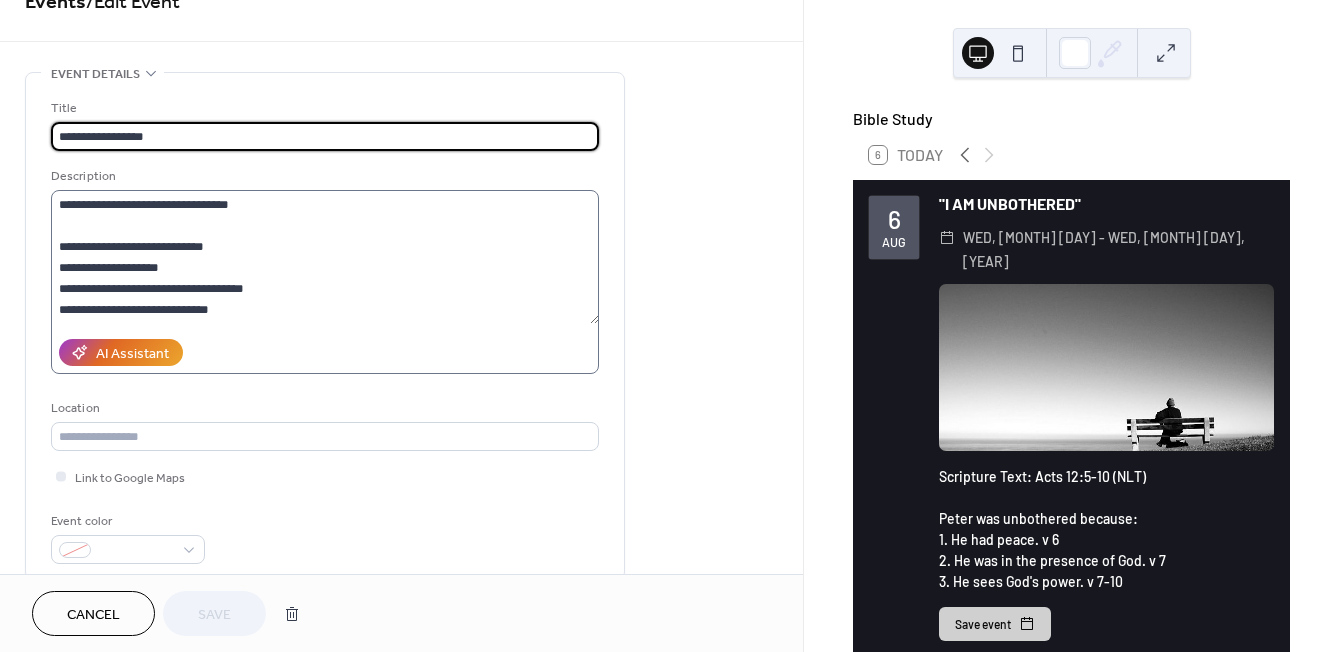 scroll, scrollTop: 62, scrollLeft: 0, axis: vertical 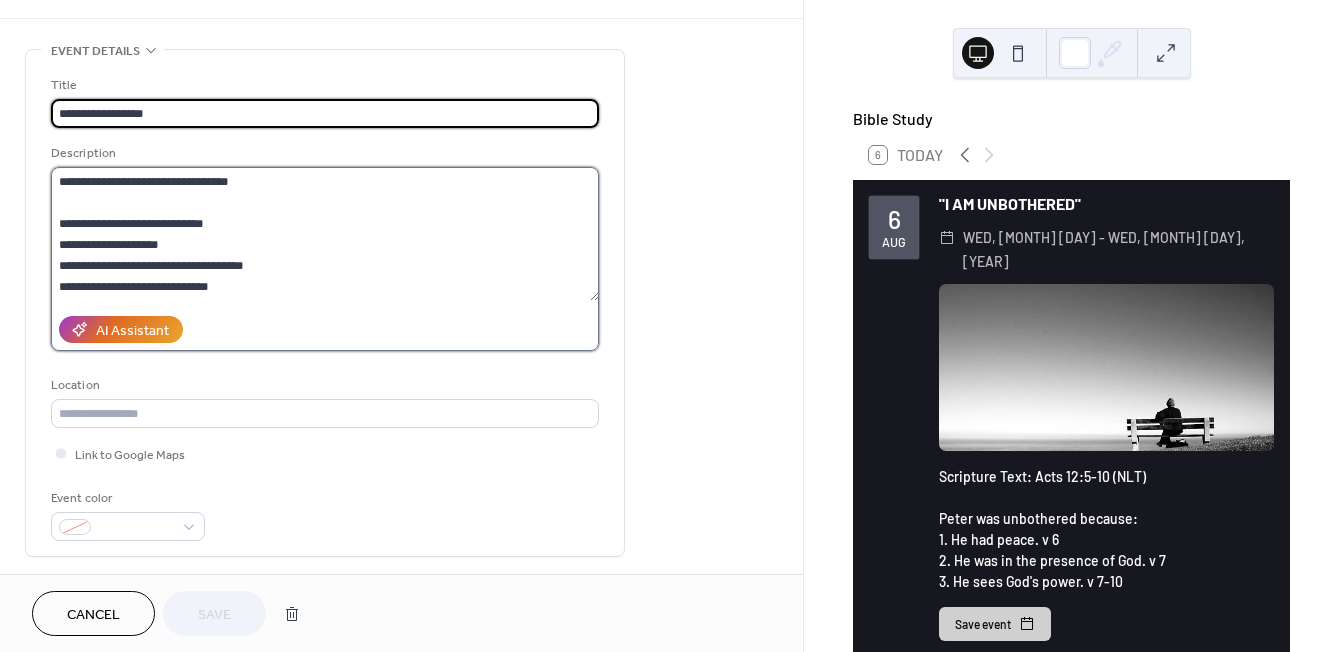 click on "**********" at bounding box center [325, 234] 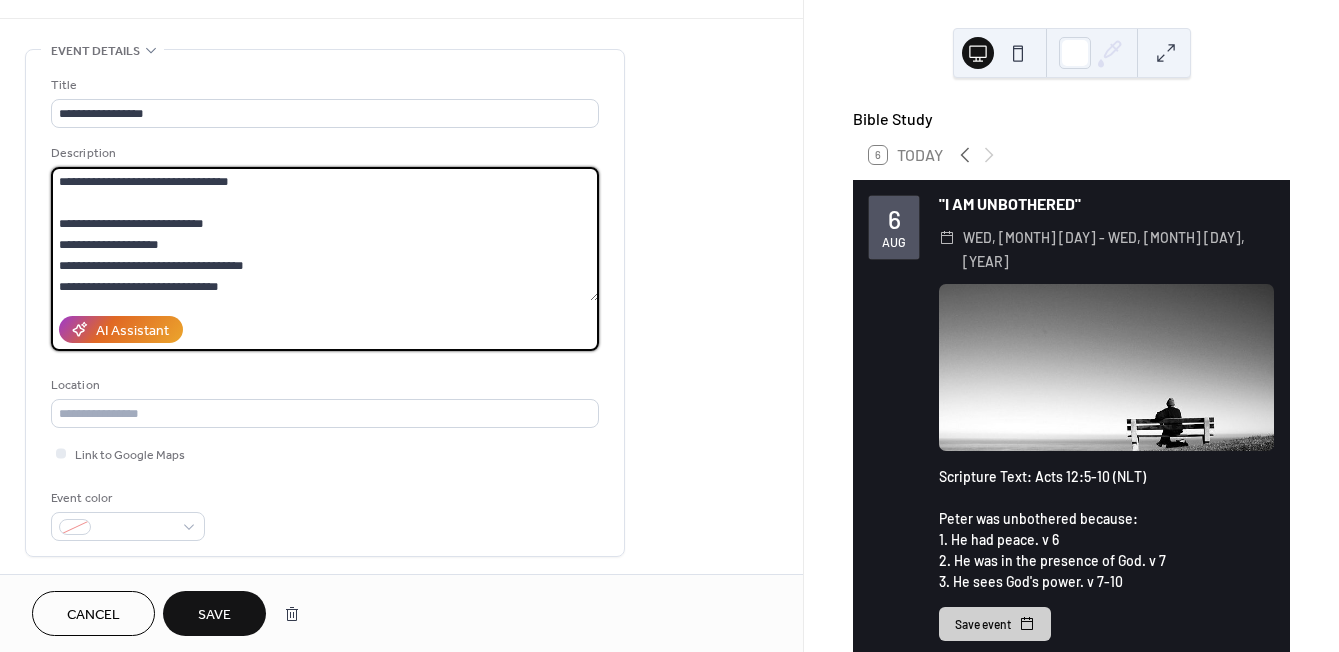 scroll, scrollTop: 40, scrollLeft: 0, axis: vertical 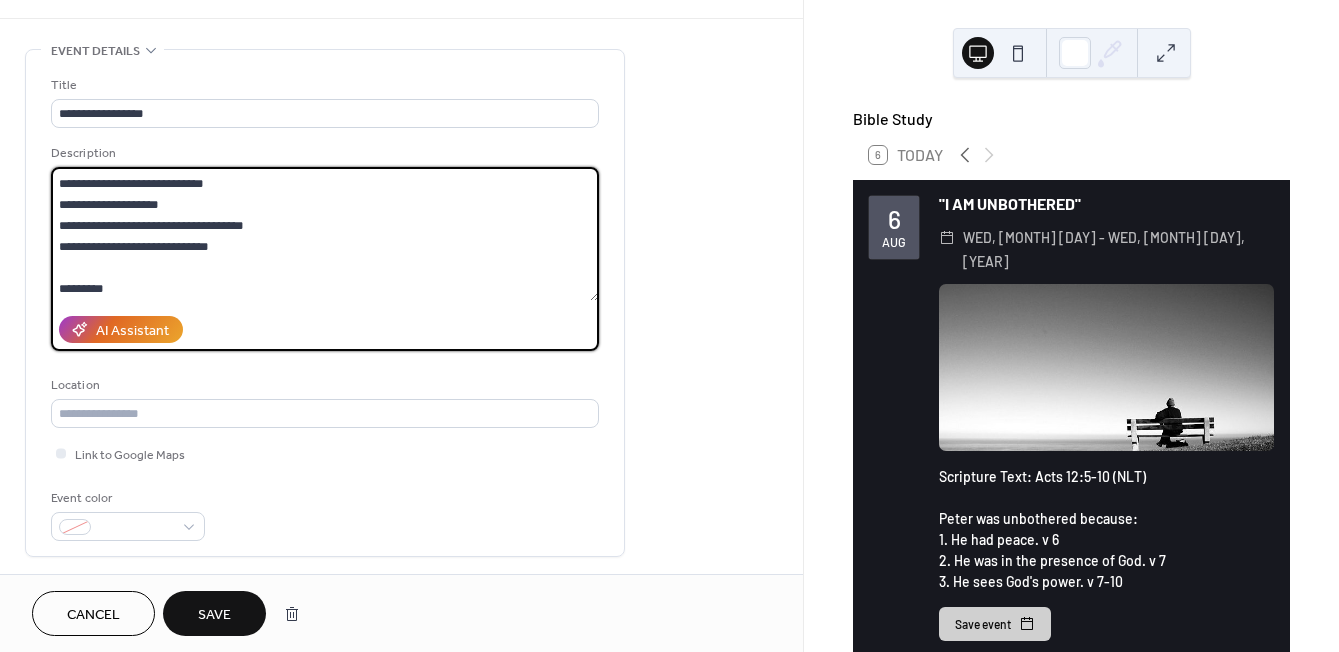 paste on "**********" 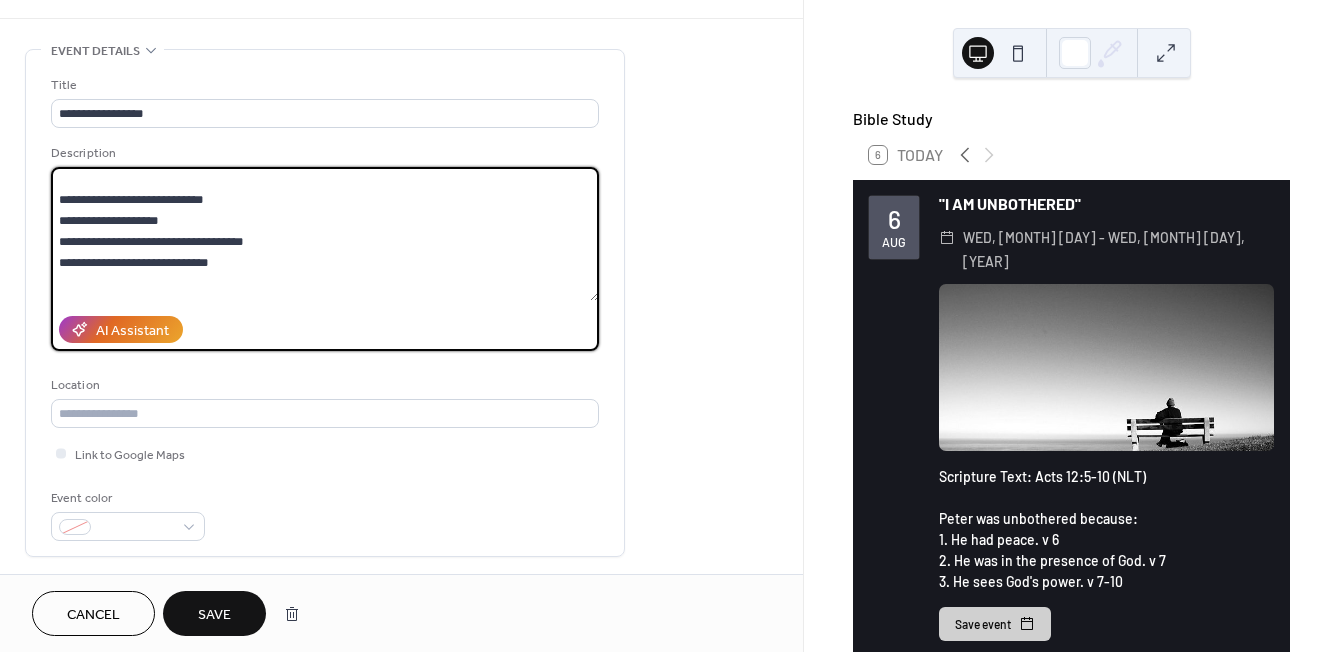 scroll, scrollTop: 5, scrollLeft: 0, axis: vertical 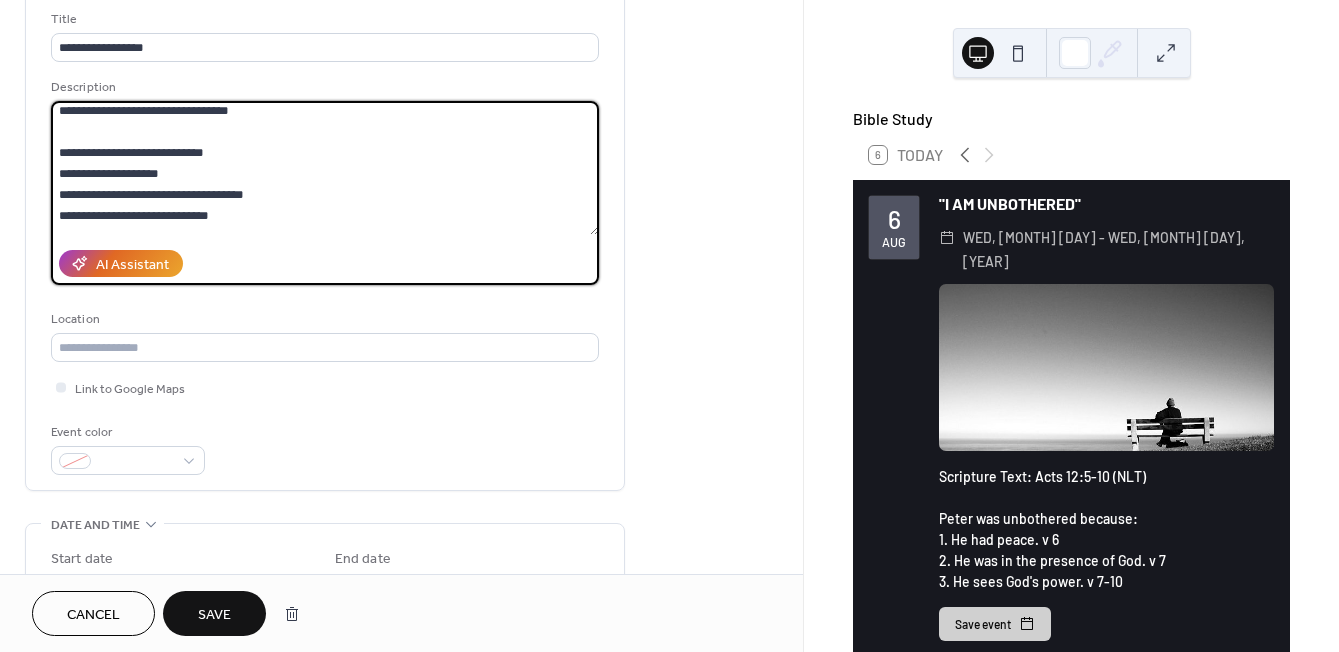 type on "**********" 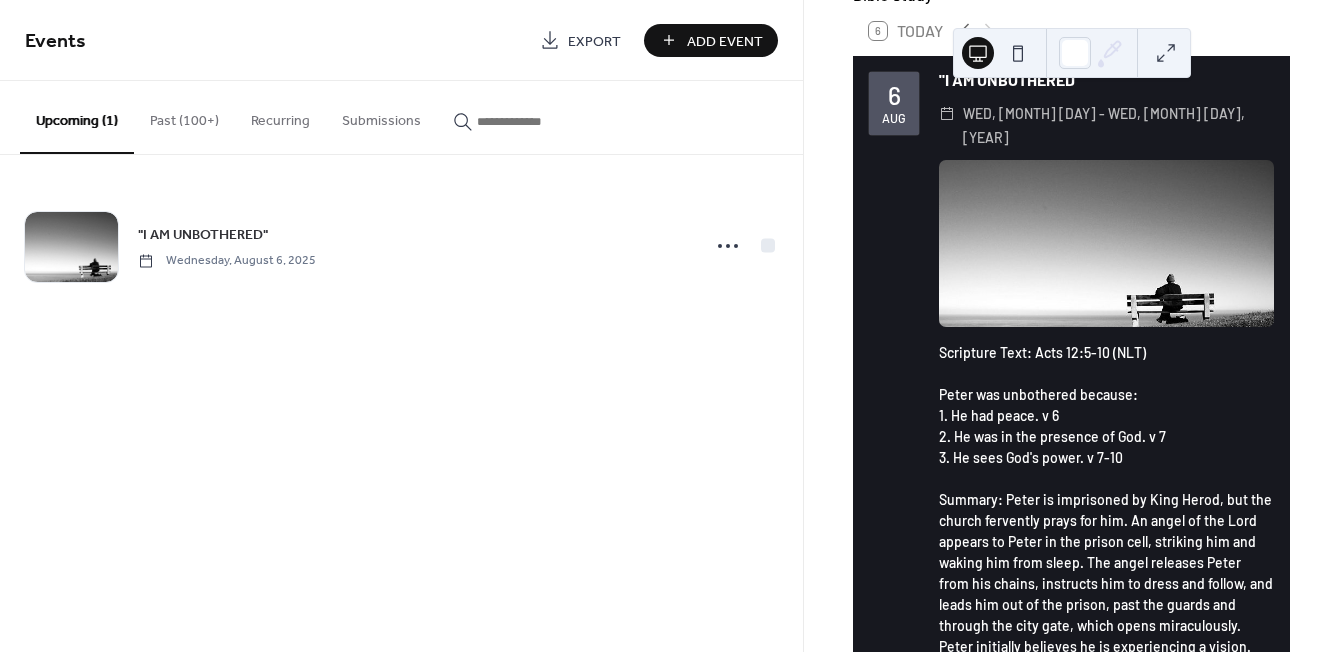 scroll, scrollTop: 165, scrollLeft: 0, axis: vertical 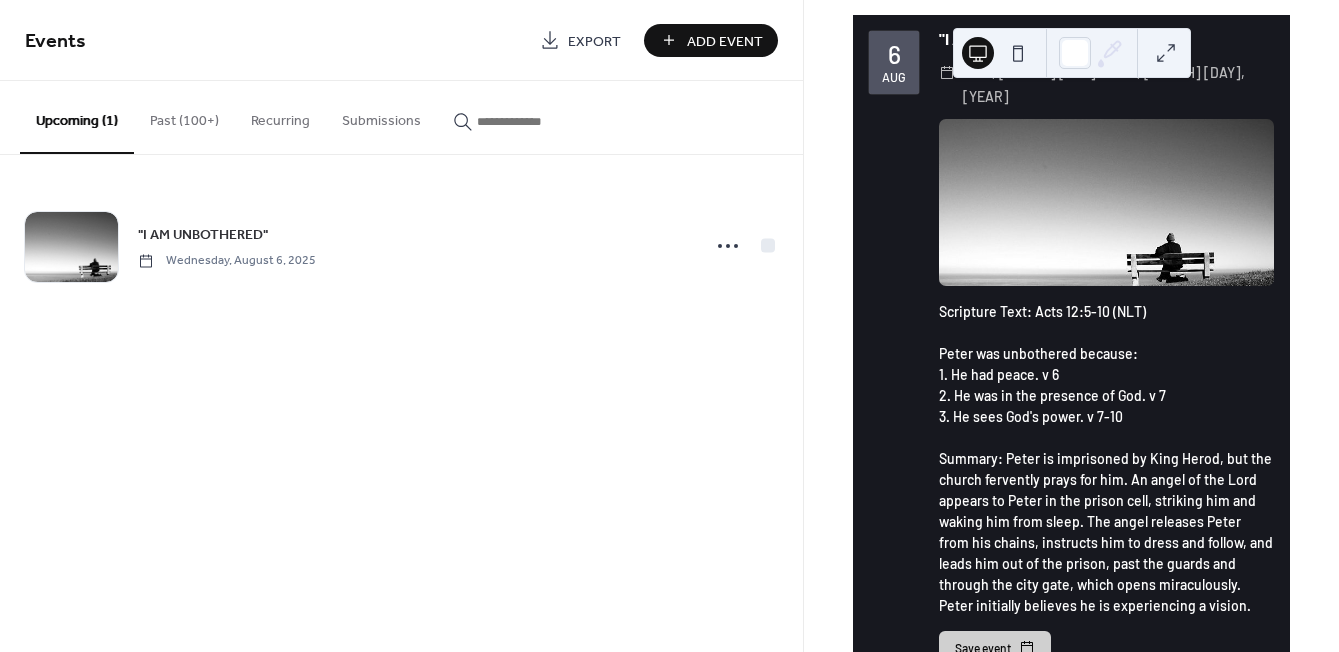 click at bounding box center (1018, 53) 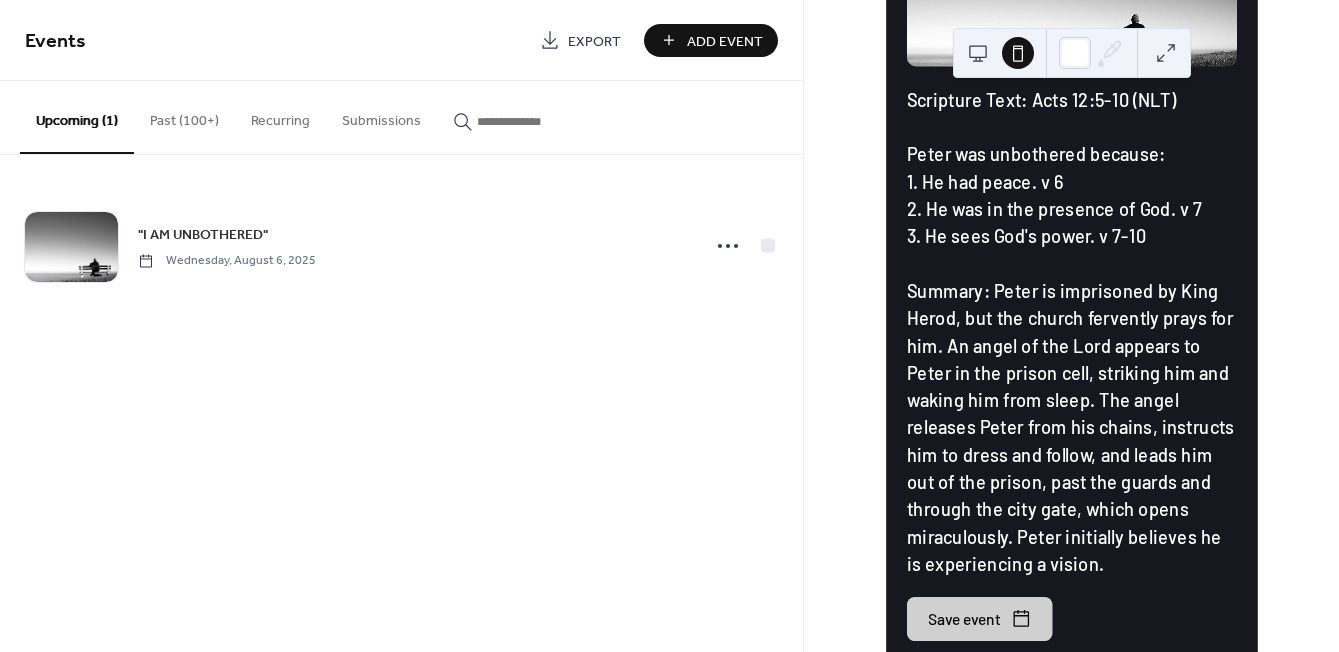 scroll, scrollTop: 448, scrollLeft: 0, axis: vertical 